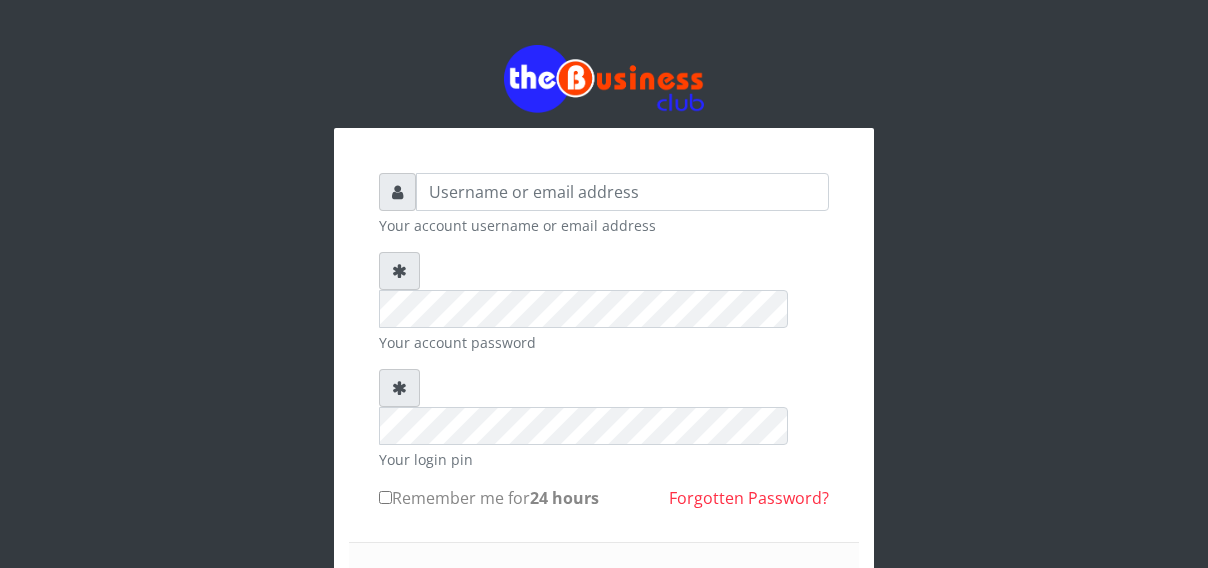 scroll, scrollTop: 0, scrollLeft: 0, axis: both 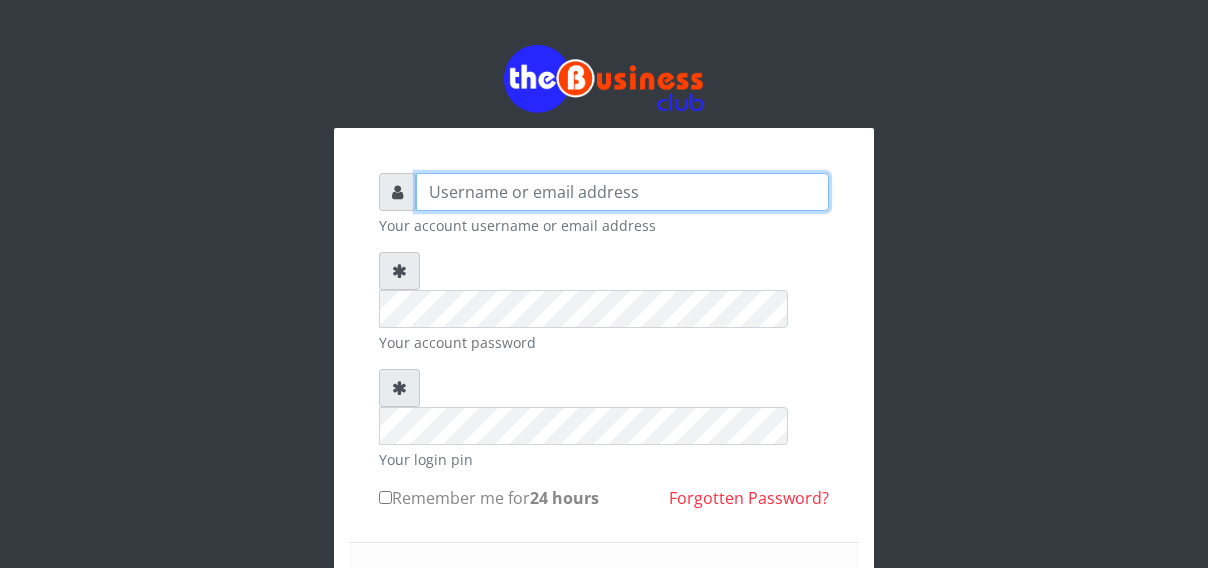 click at bounding box center [622, 192] 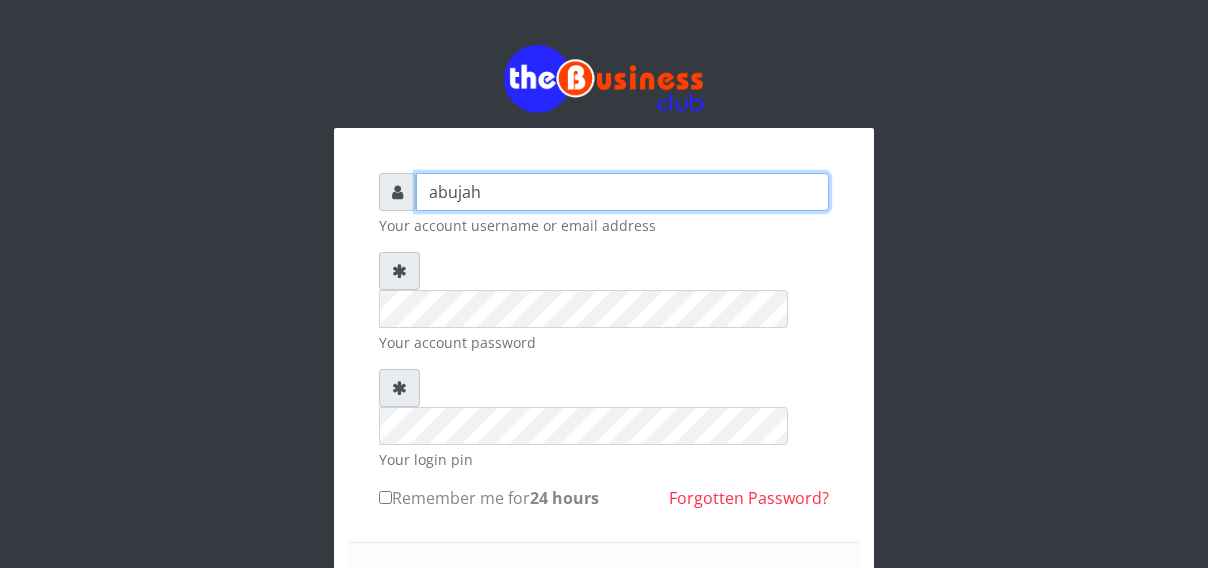type on "abujah" 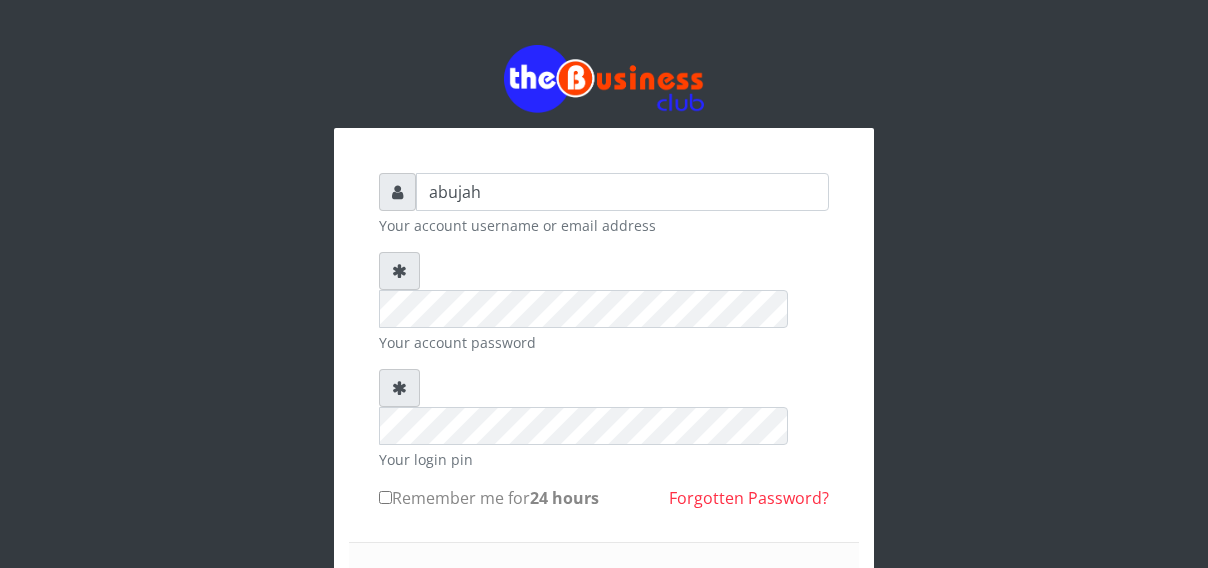 click on "Sign in" at bounding box center [604, 598] 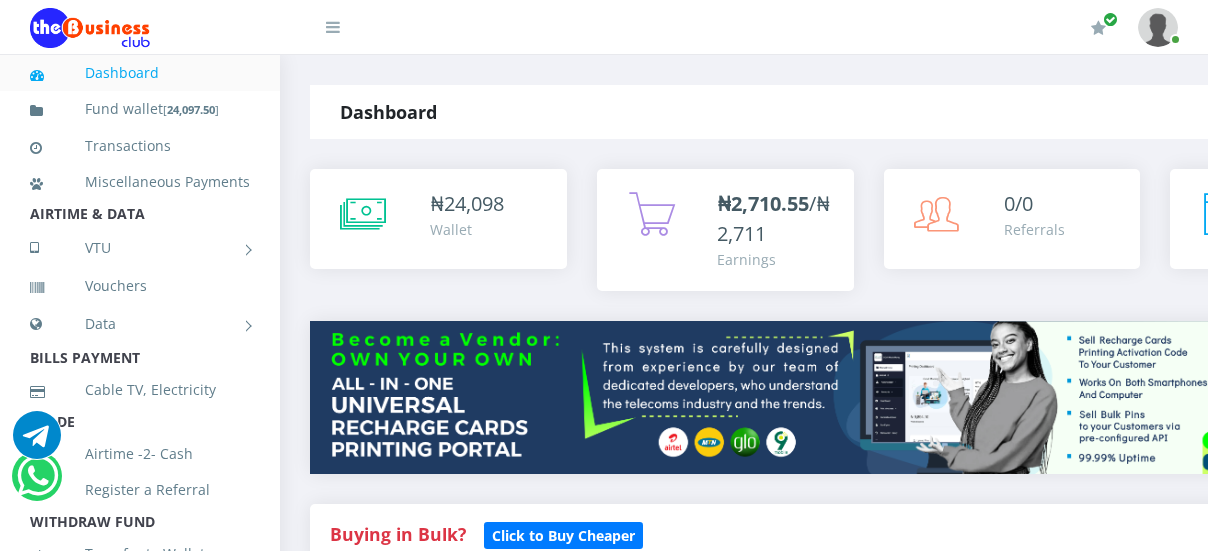 scroll, scrollTop: 0, scrollLeft: 0, axis: both 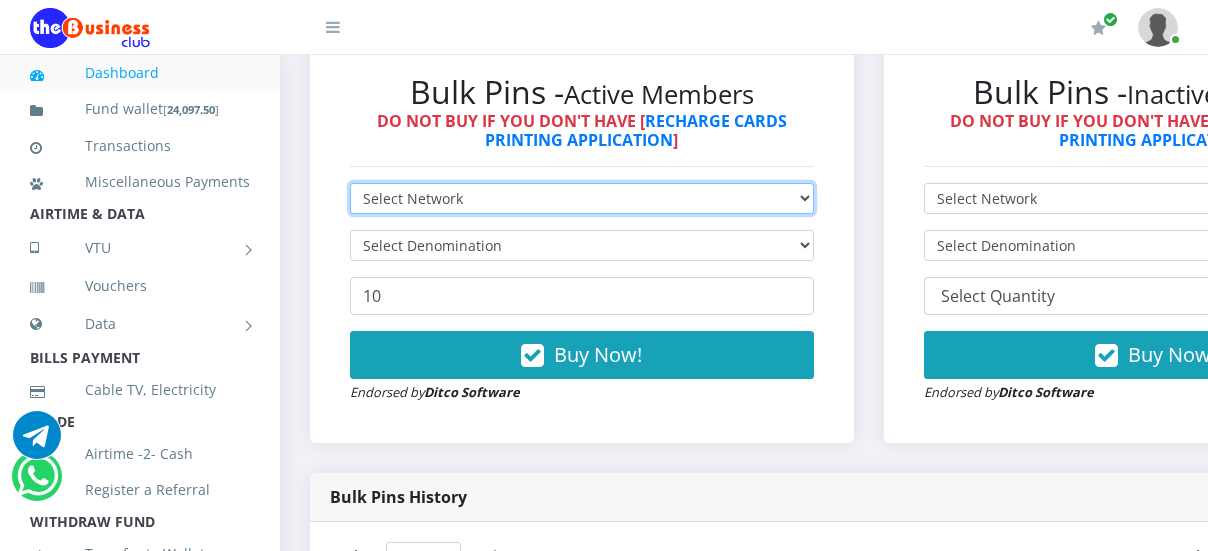 click on "Select Network
MTN
Globacom
9Mobile
Airtel" at bounding box center (582, 198) 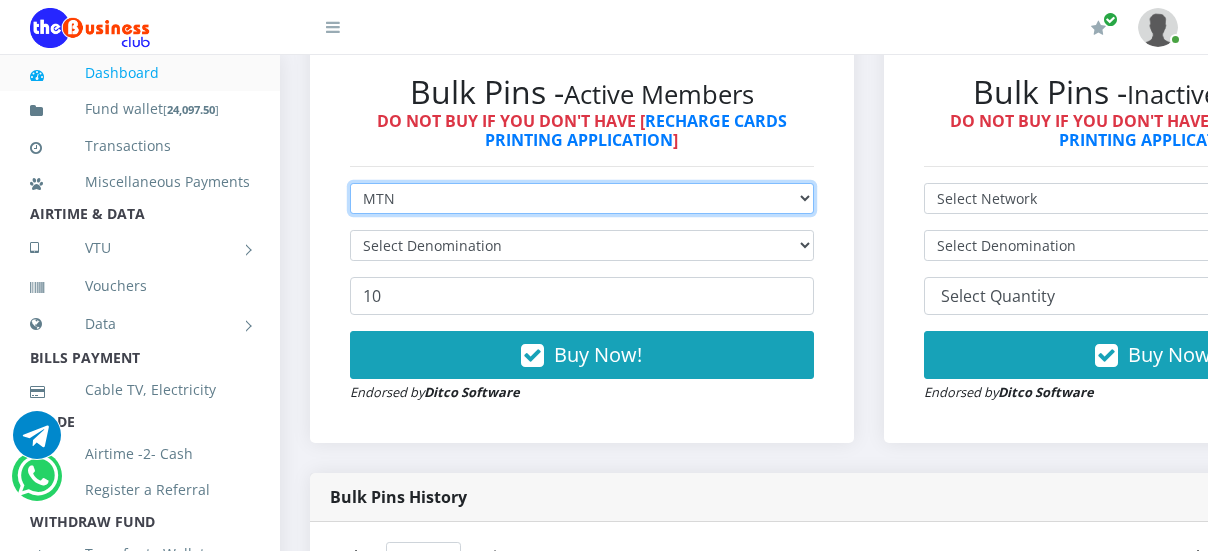 click on "MTN" at bounding box center [0, 0] 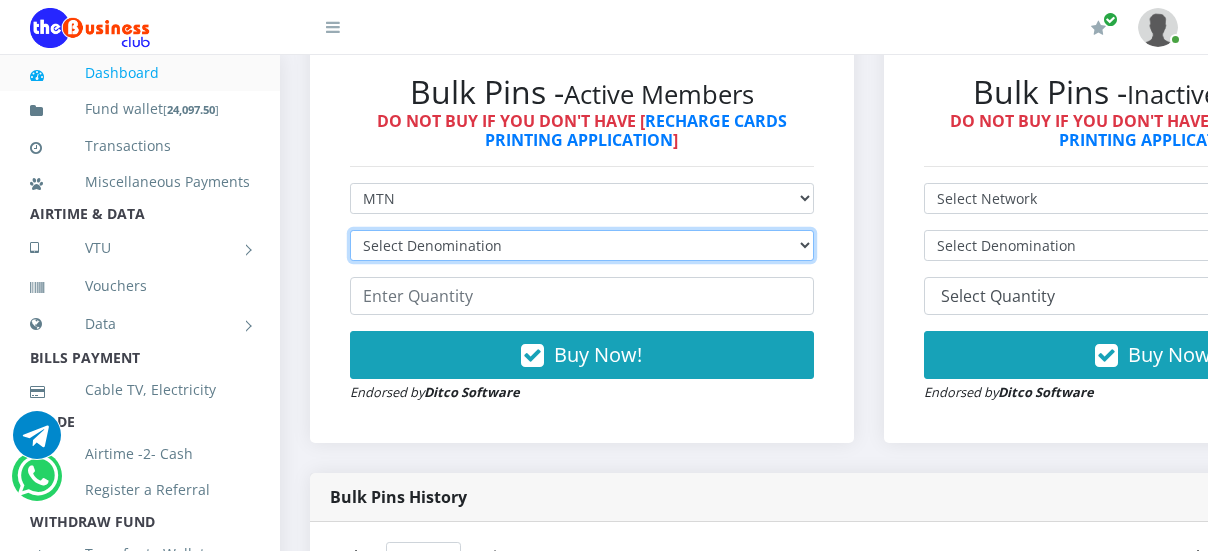 click on "Select Denomination MTN NGN100 - ₦96.94 MTN NGN200 - ₦193.88 MTN NGN400 - ₦387.76 MTN NGN500 - ₦484.70 MTN NGN1000 - ₦969.40 MTN NGN1500 - ₦1,454.10" at bounding box center (582, 245) 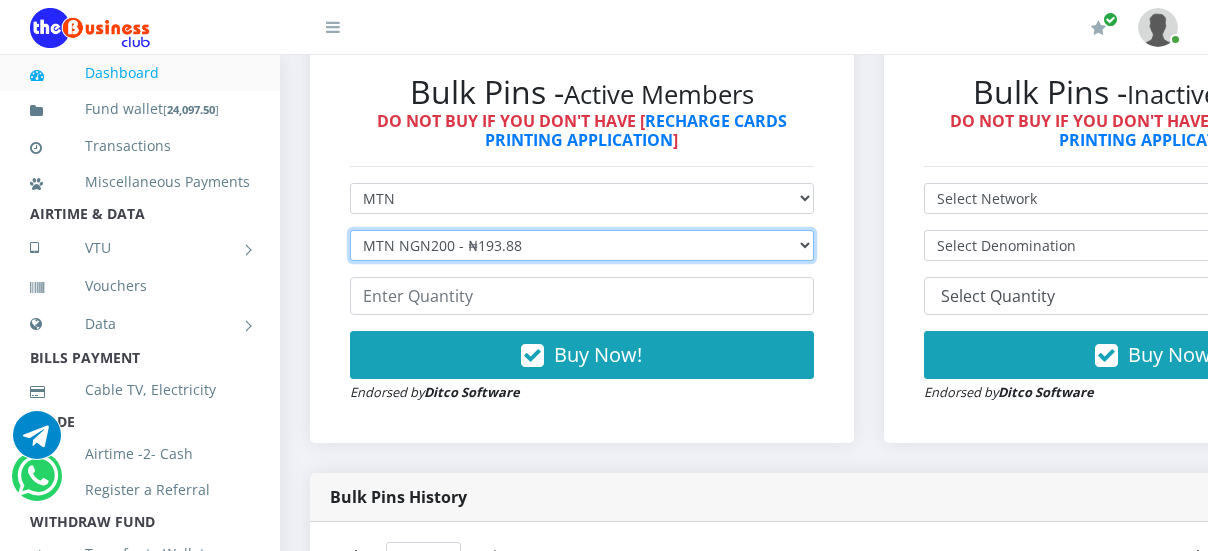 click on "MTN NGN200 - ₦193.88" at bounding box center (0, 0) 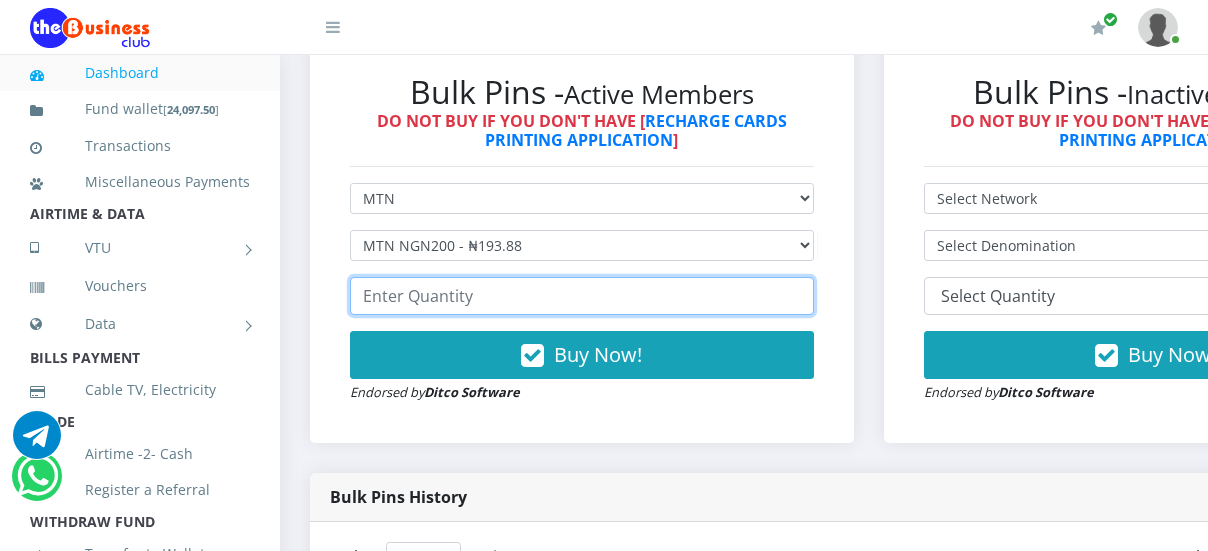 click at bounding box center (582, 296) 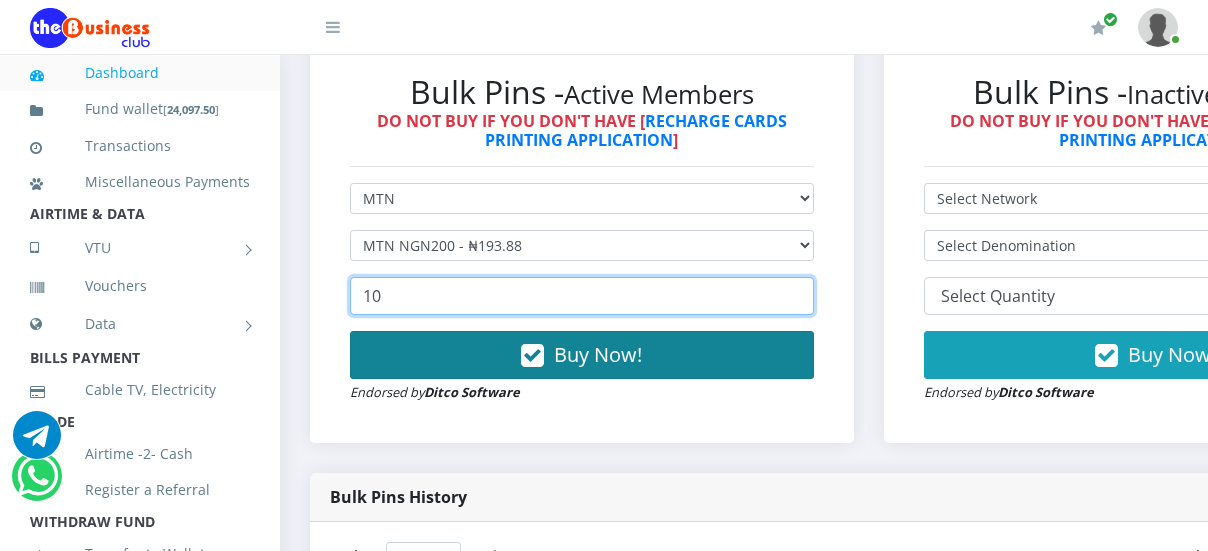 type on "10" 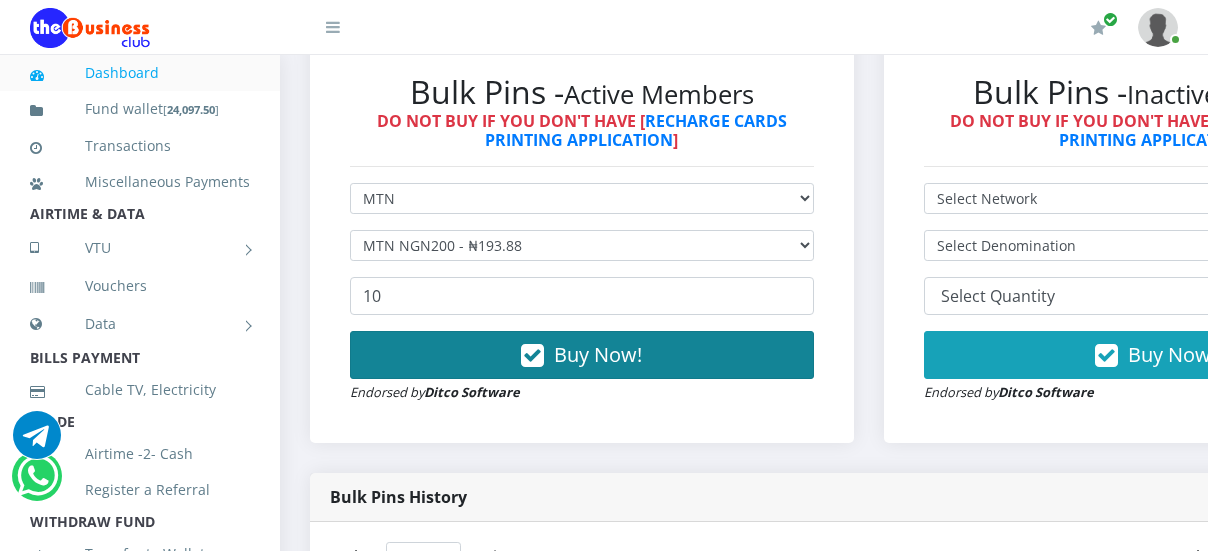 click on "Buy Now!" at bounding box center (598, 354) 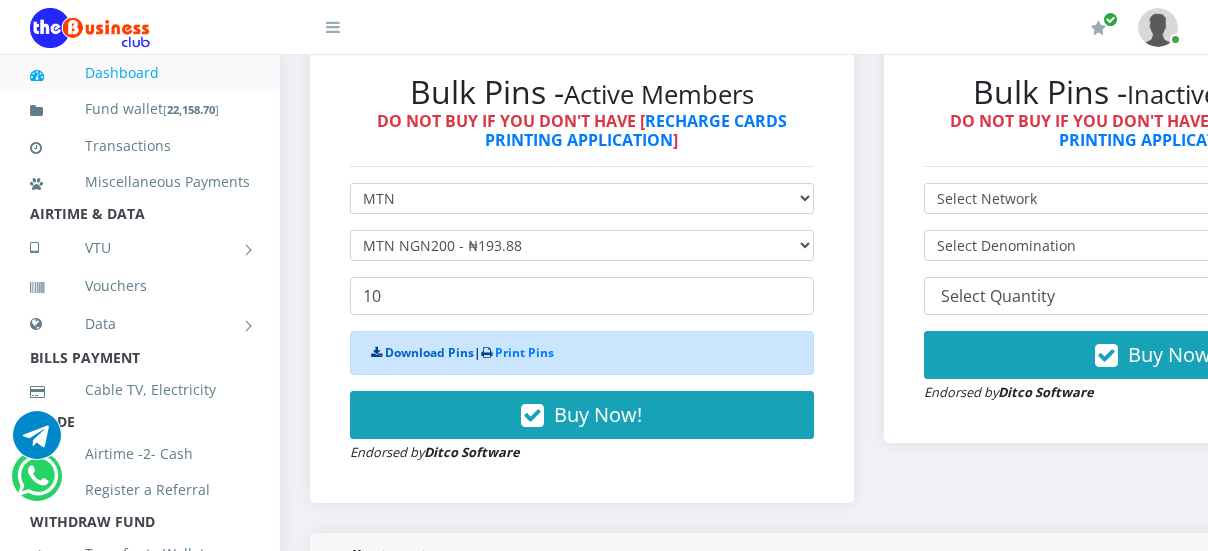 click on "Download Pins" at bounding box center (429, 352) 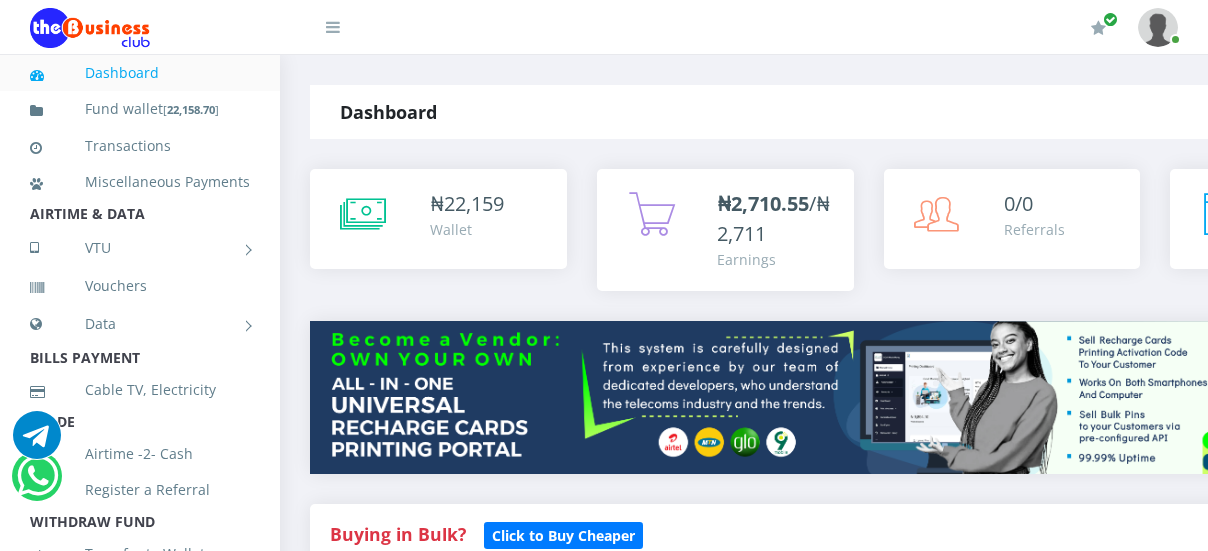 scroll, scrollTop: 612, scrollLeft: 0, axis: vertical 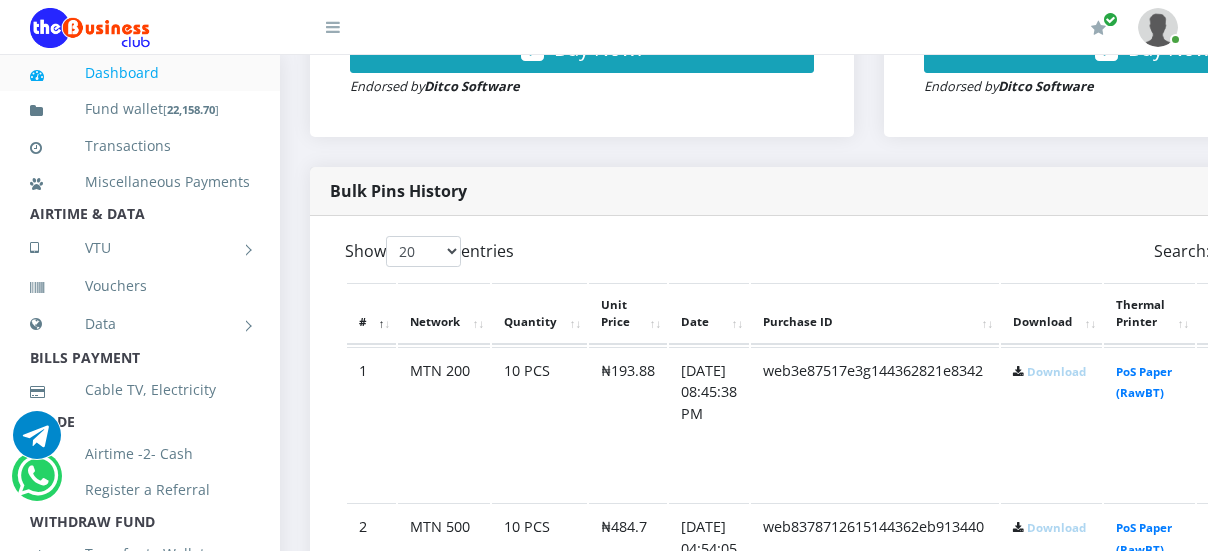 click on "Download" at bounding box center [1056, 371] 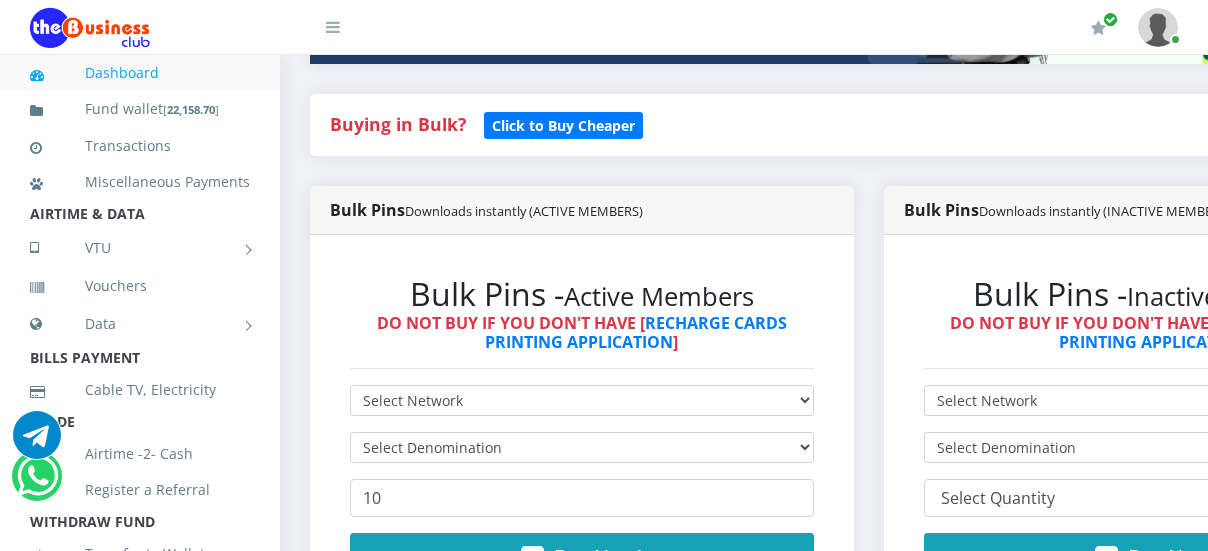 scroll, scrollTop: 391, scrollLeft: 0, axis: vertical 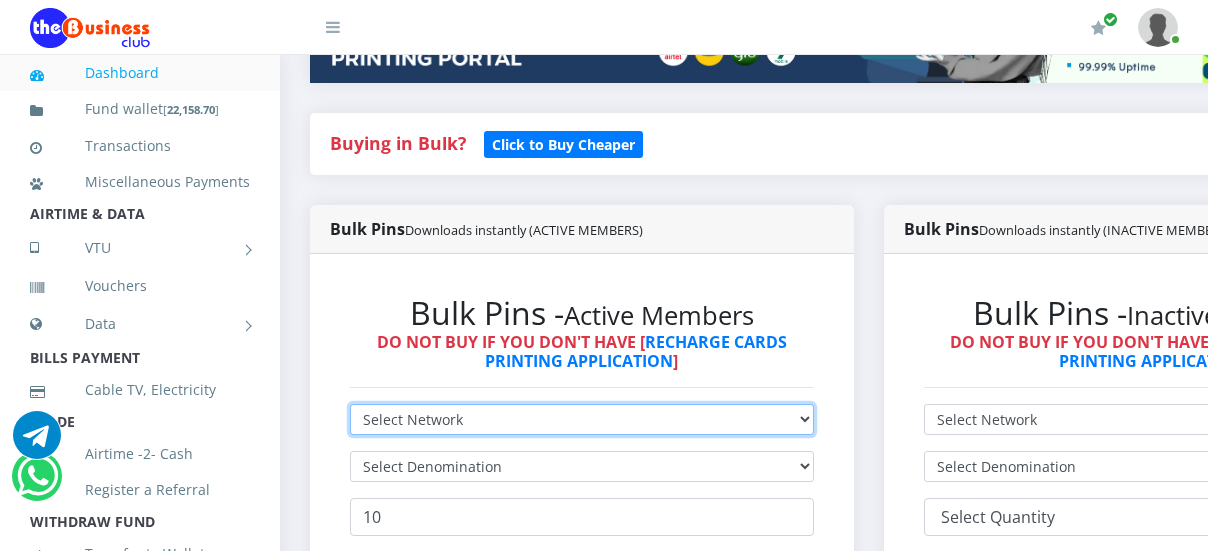 click on "Select Network
MTN
Globacom
9Mobile
Airtel" at bounding box center [582, 419] 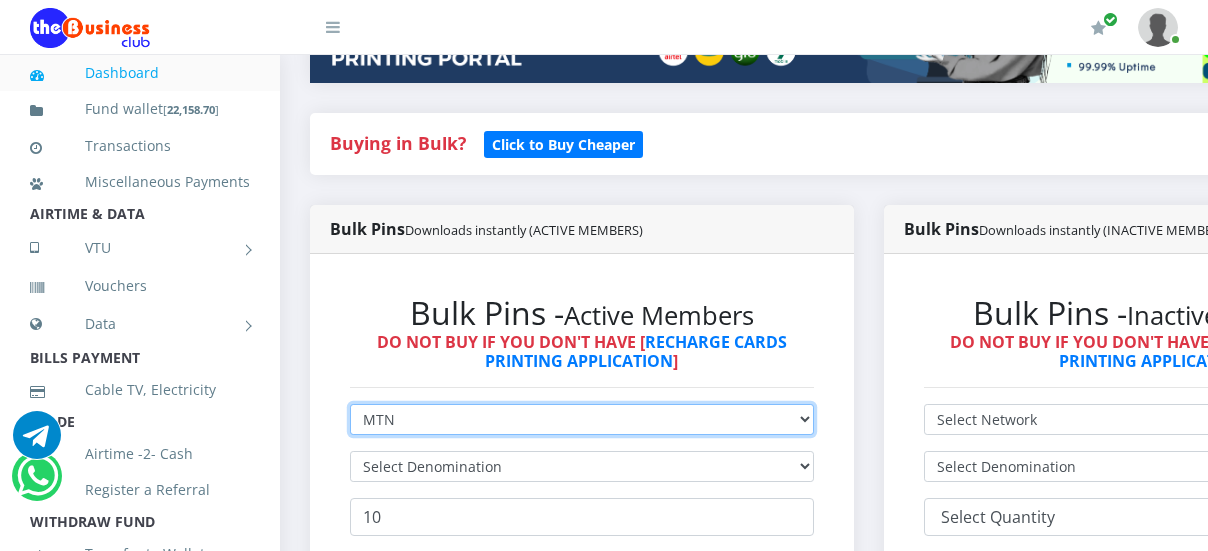 click on "MTN" at bounding box center (0, 0) 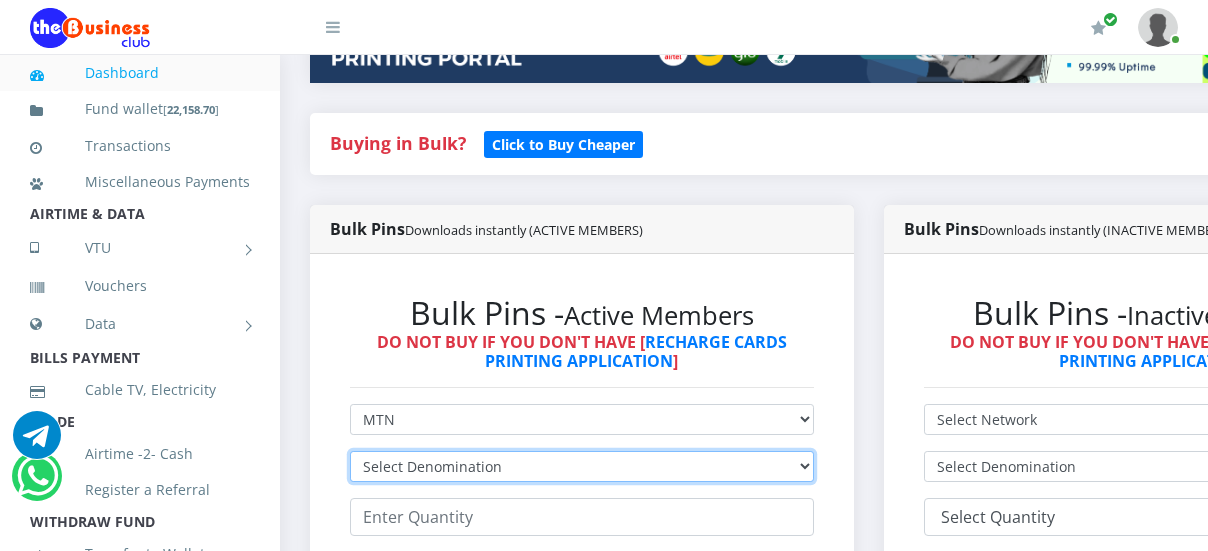 click on "Select Denomination MTN NGN100 - ₦96.94 MTN NGN200 - ₦193.88 MTN NGN400 - ₦387.76 MTN NGN500 - ₦484.70 MTN NGN1000 - ₦969.40 MTN NGN1500 - ₦1,454.10" at bounding box center [582, 466] 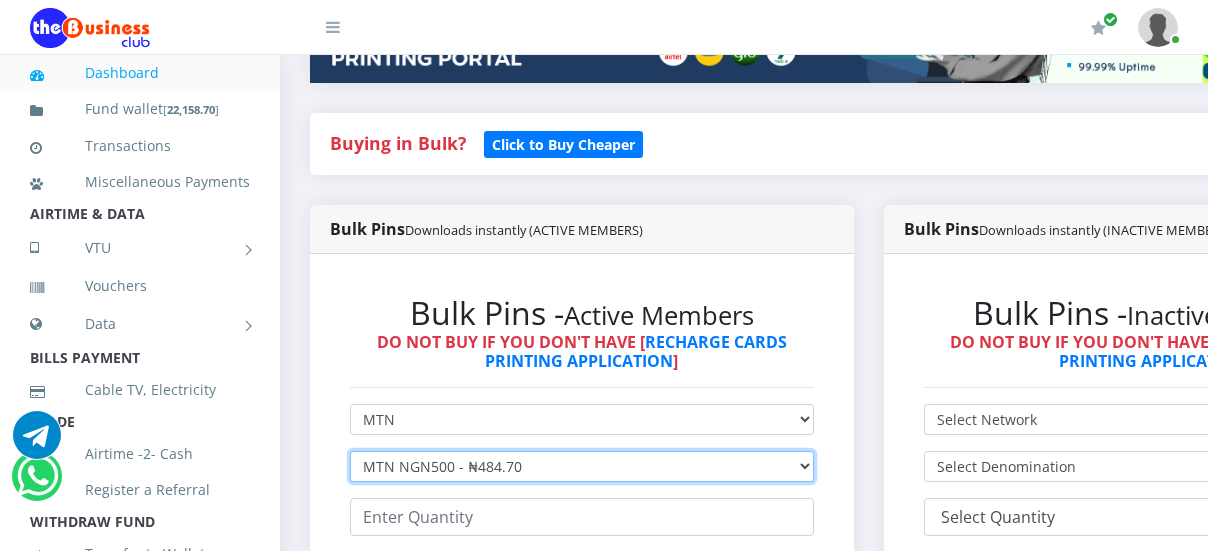 click on "MTN NGN500 - ₦484.70" at bounding box center (0, 0) 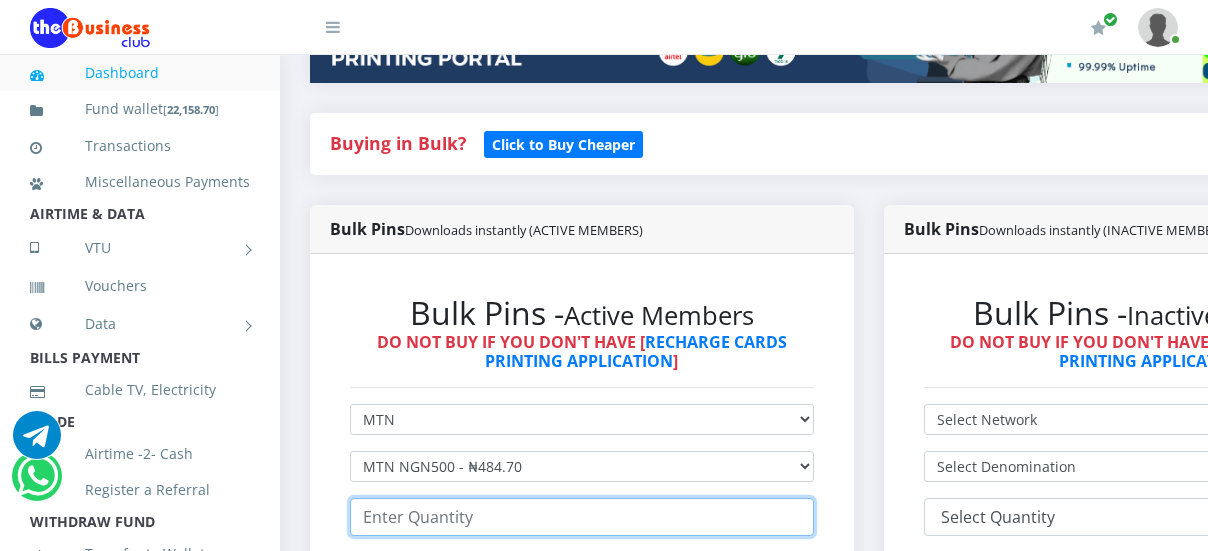click at bounding box center [582, 517] 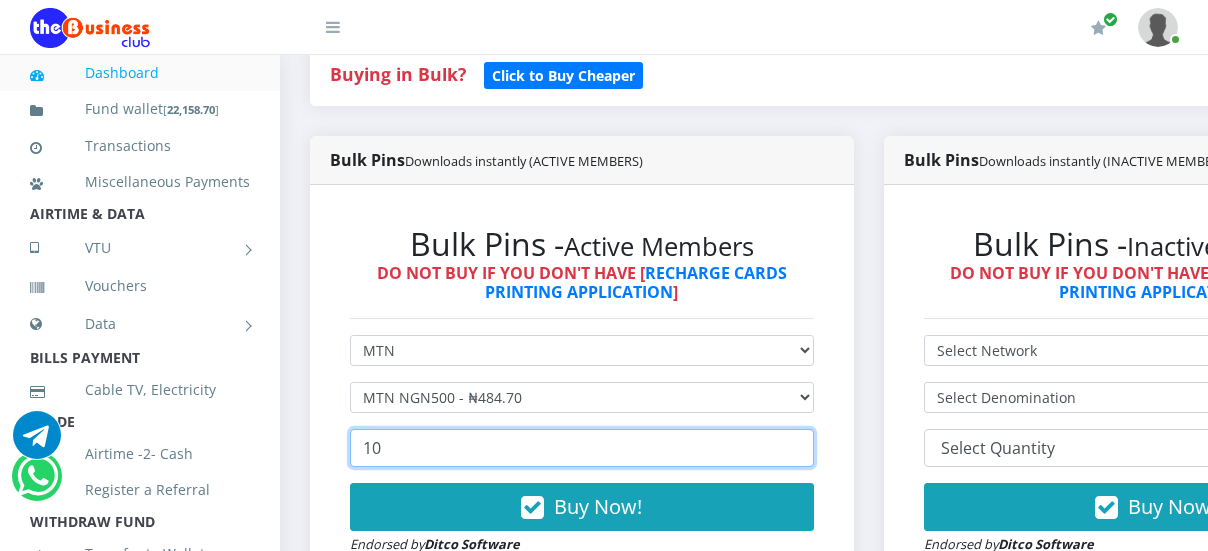 scroll, scrollTop: 510, scrollLeft: 0, axis: vertical 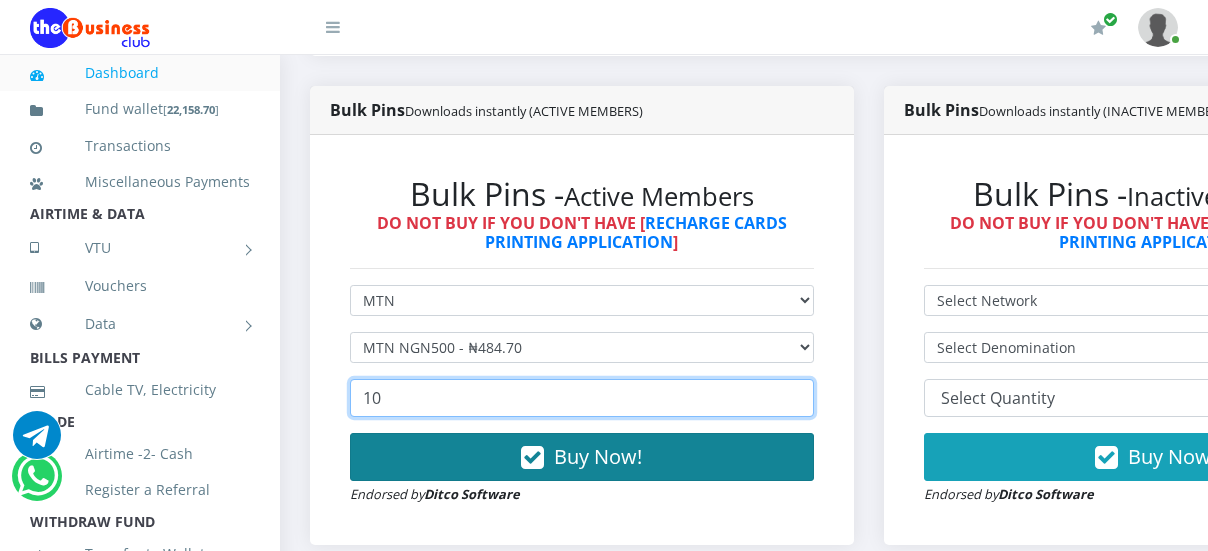 type on "10" 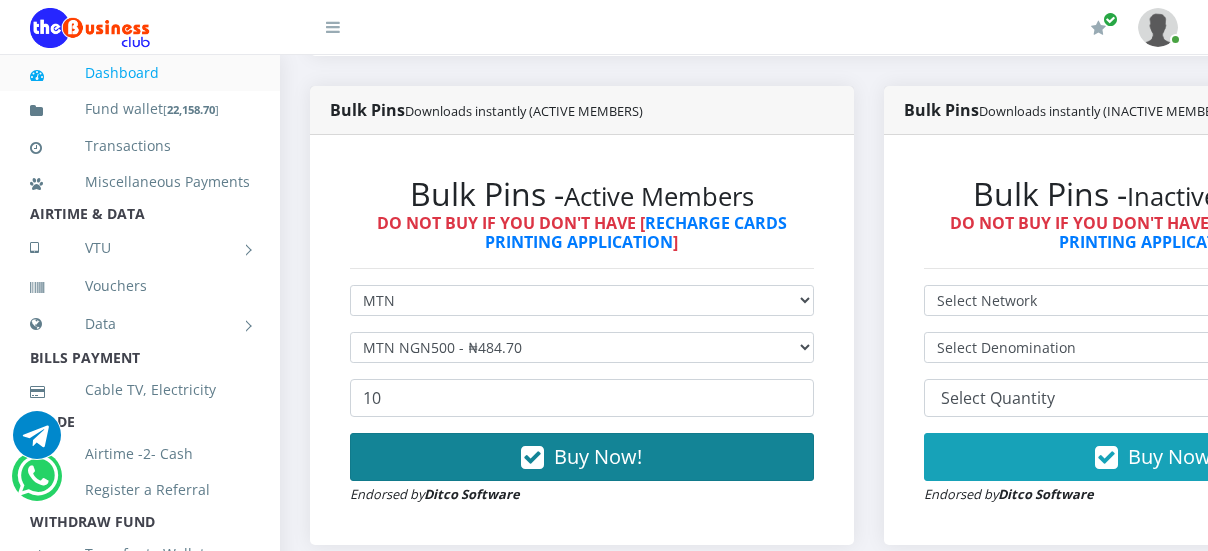 click on "Buy Now!" at bounding box center (582, 457) 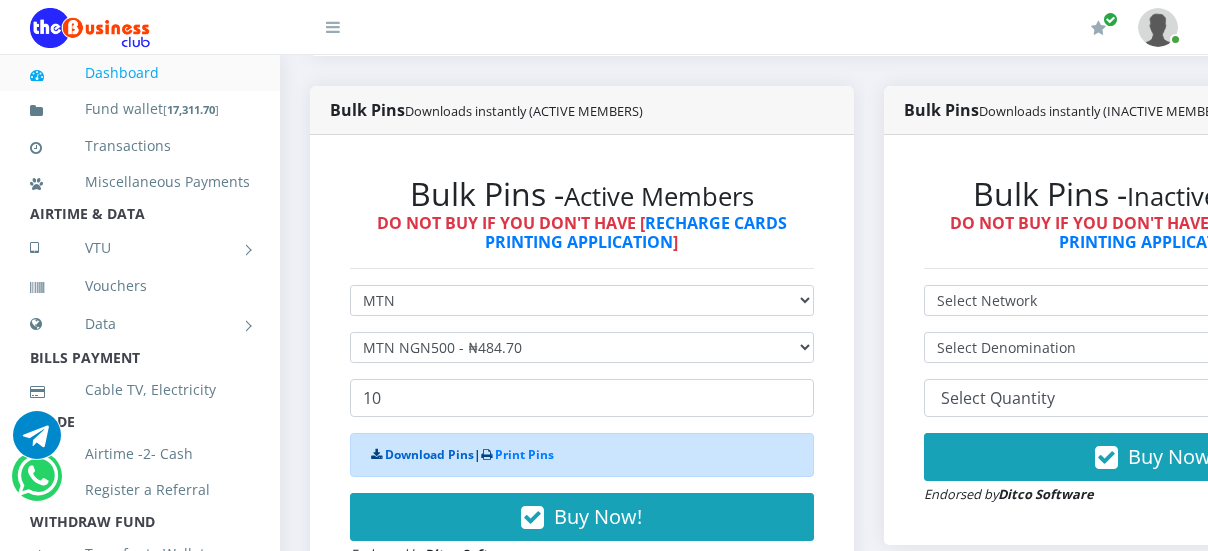 click on "Download Pins" at bounding box center [429, 454] 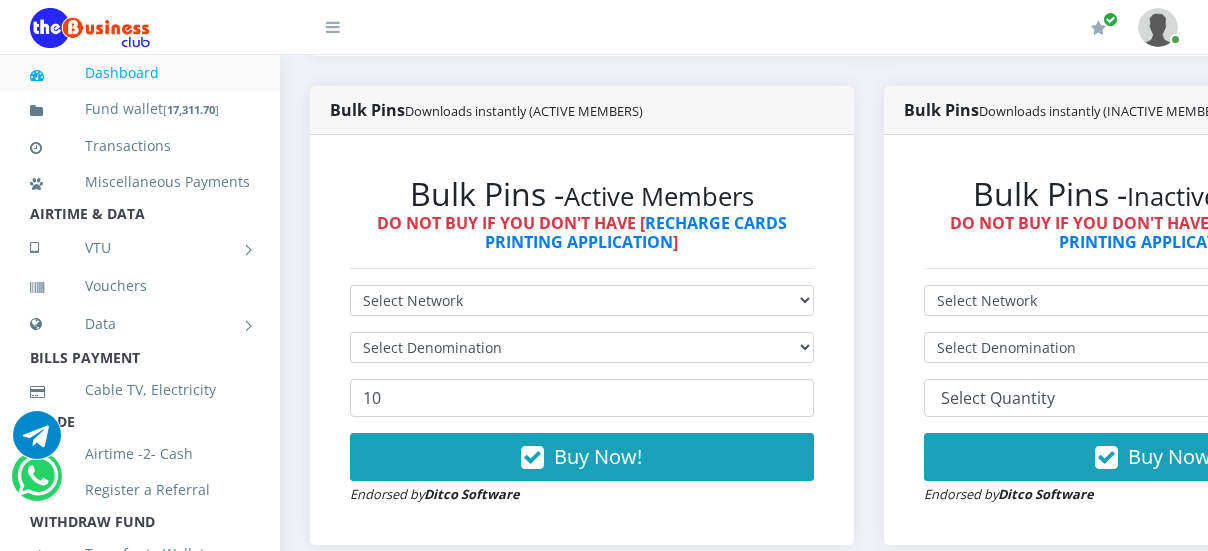 scroll, scrollTop: 510, scrollLeft: 0, axis: vertical 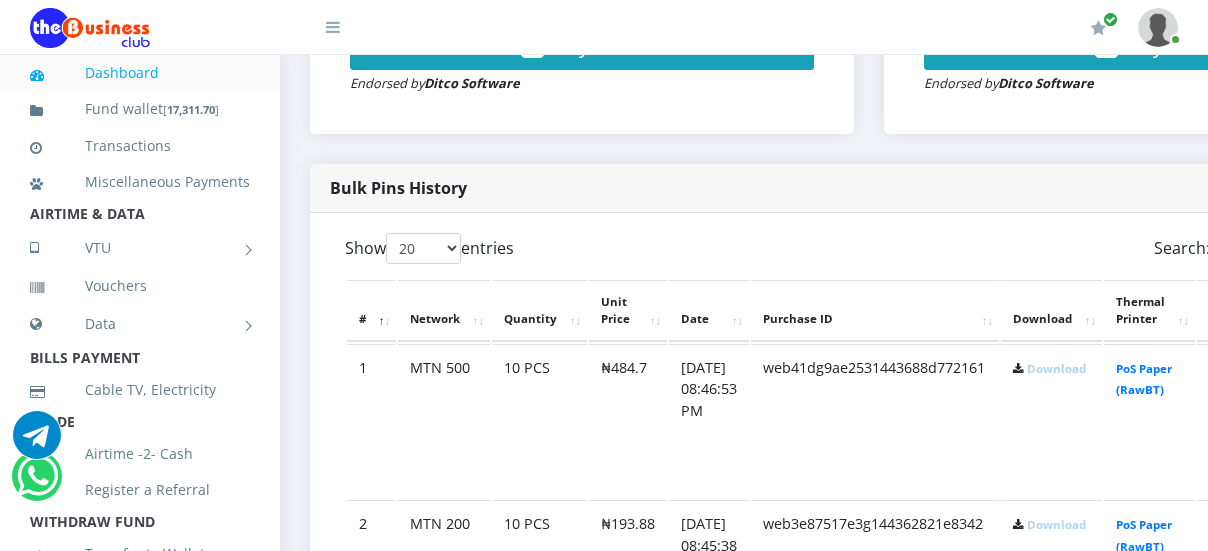 click on "Download" at bounding box center [1056, 368] 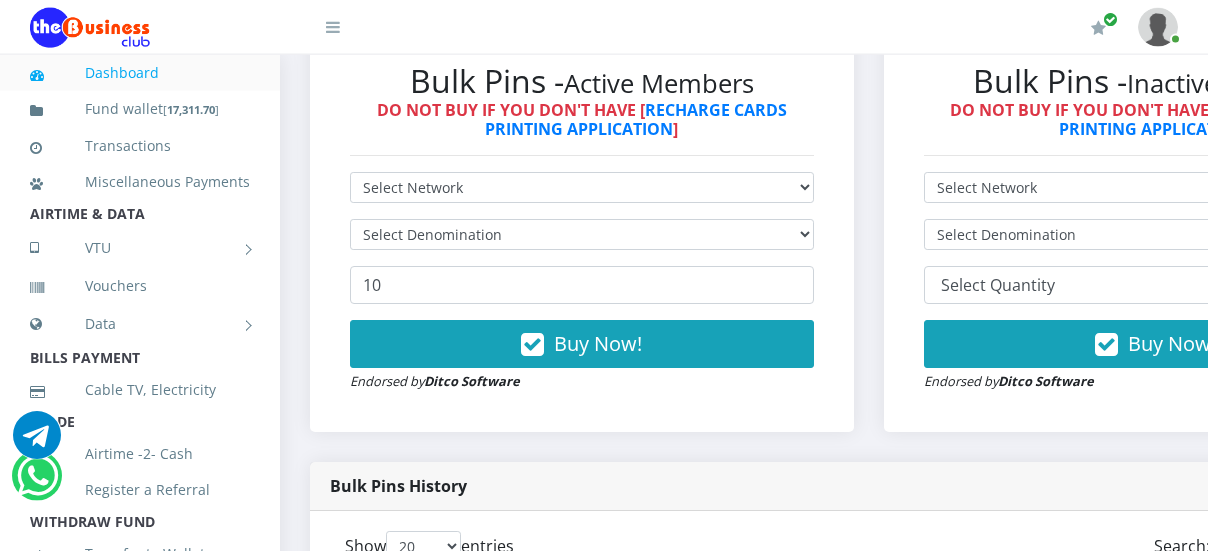scroll, scrollTop: 615, scrollLeft: 0, axis: vertical 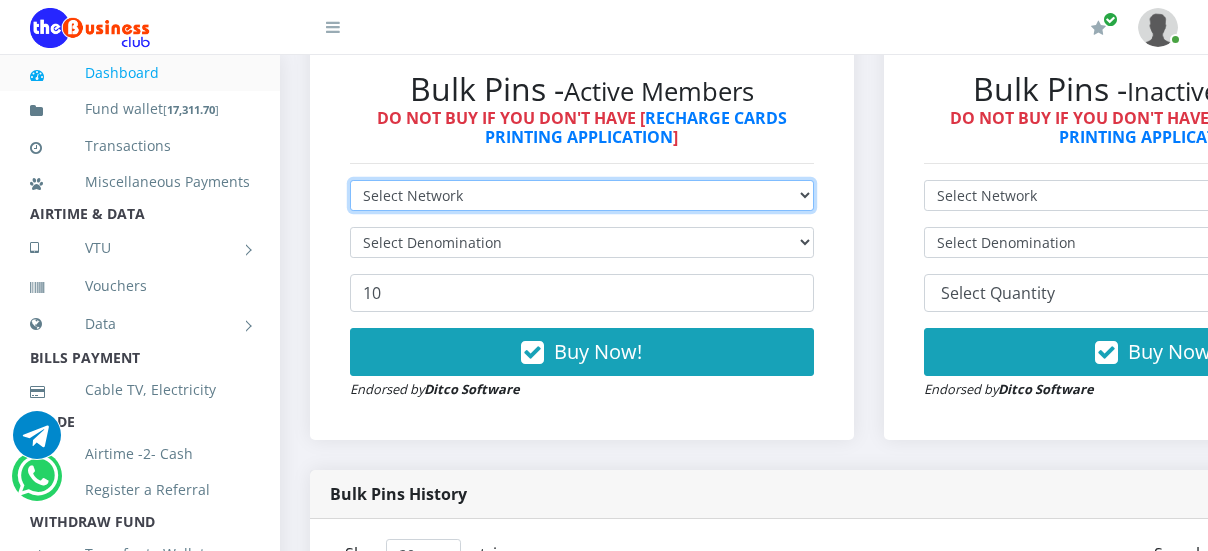 click on "Select Network
MTN
Globacom
9Mobile
Airtel" at bounding box center (582, 195) 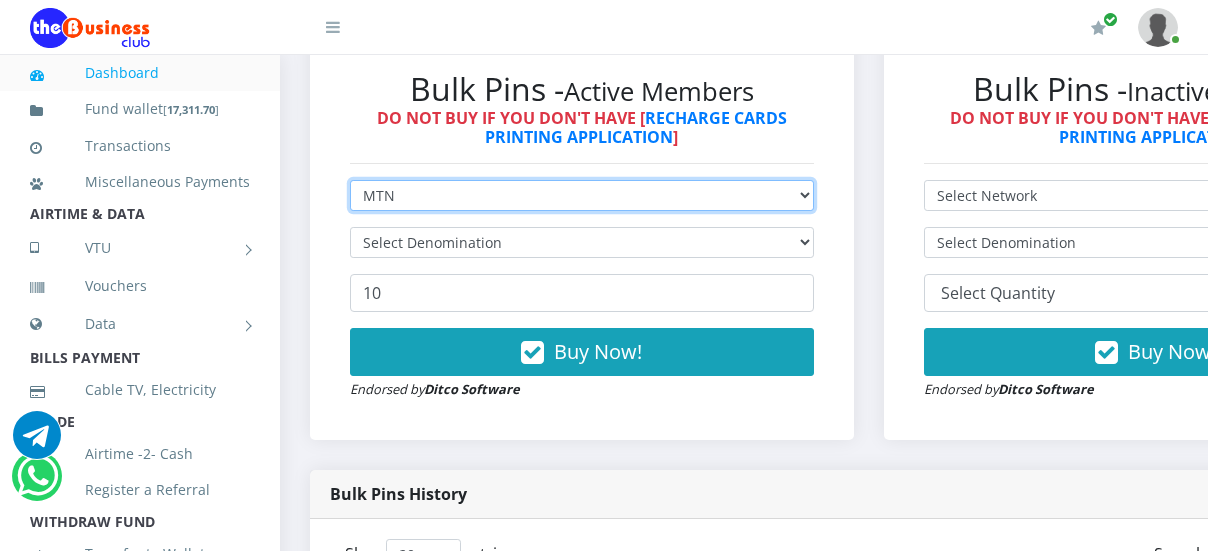 click on "MTN" at bounding box center (0, 0) 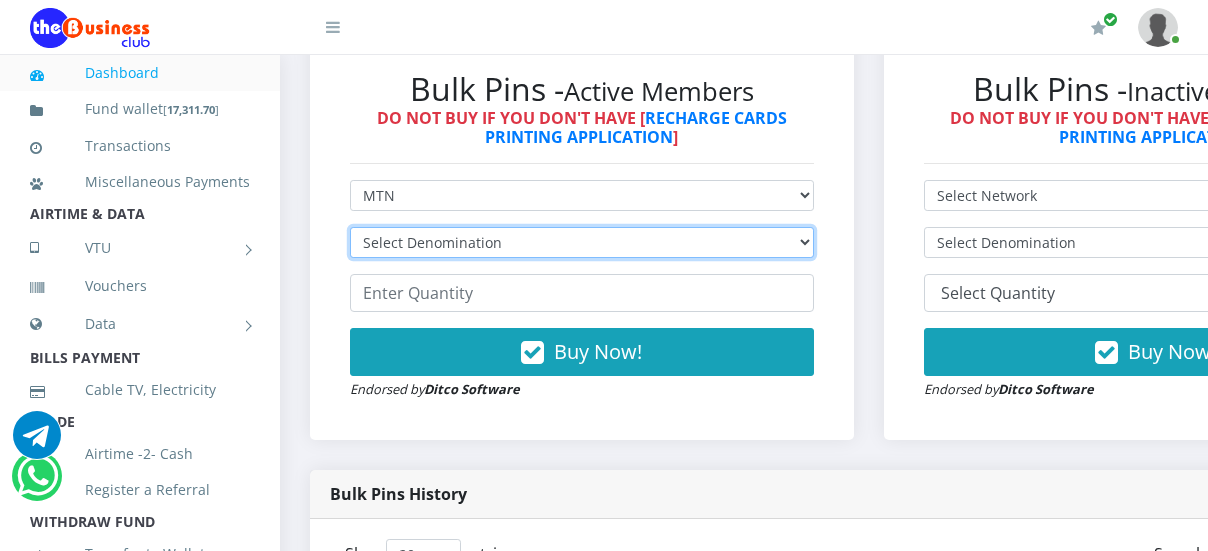 click on "Select Denomination MTN NGN100 - ₦96.94 MTN NGN200 - ₦193.88 MTN NGN400 - ₦387.76 MTN NGN500 - ₦484.70 MTN NGN1000 - ₦969.40 MTN NGN1500 - ₦1,454.10" at bounding box center (582, 242) 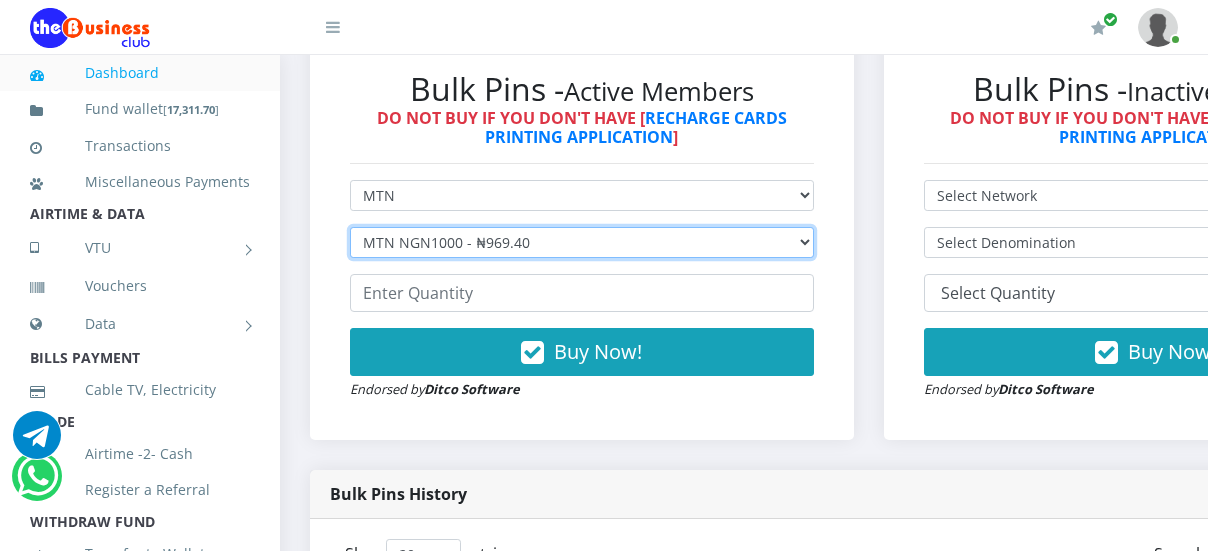 click on "MTN NGN1000 - ₦969.40" at bounding box center [0, 0] 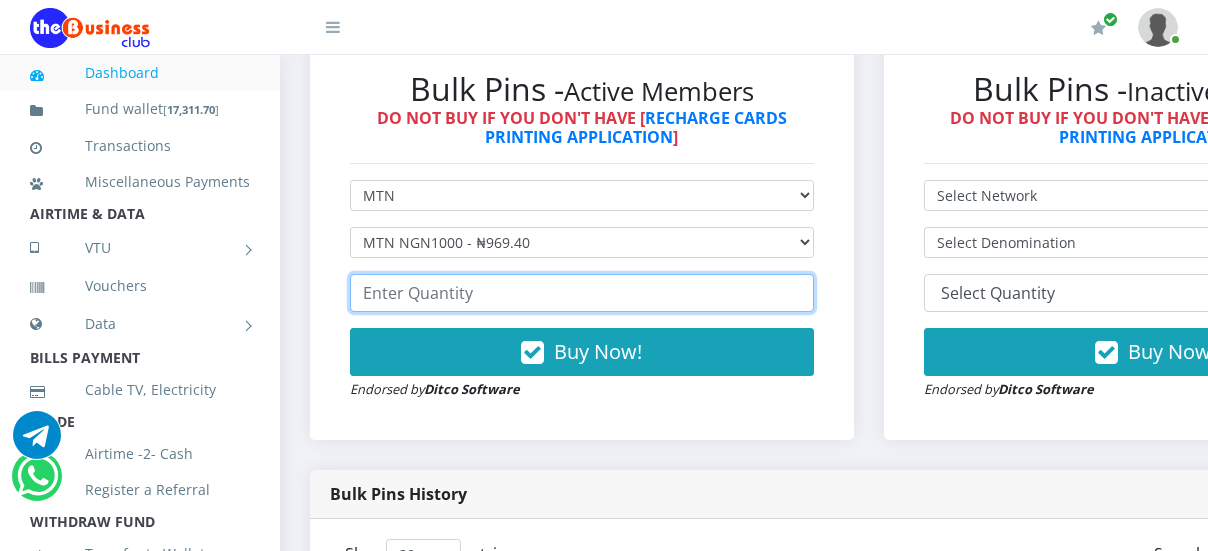 click at bounding box center [582, 293] 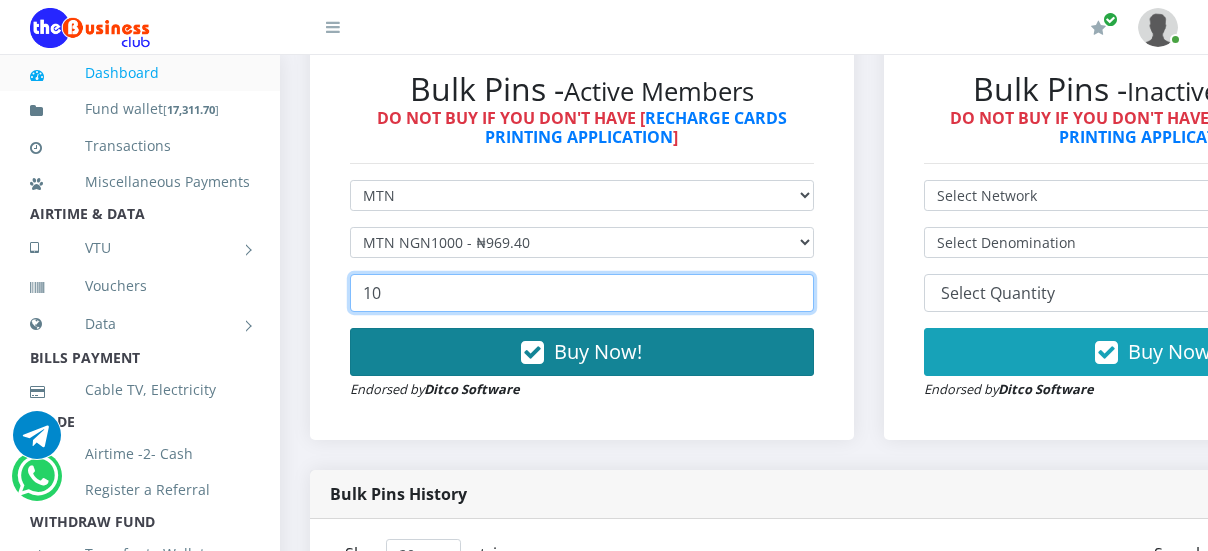 type on "10" 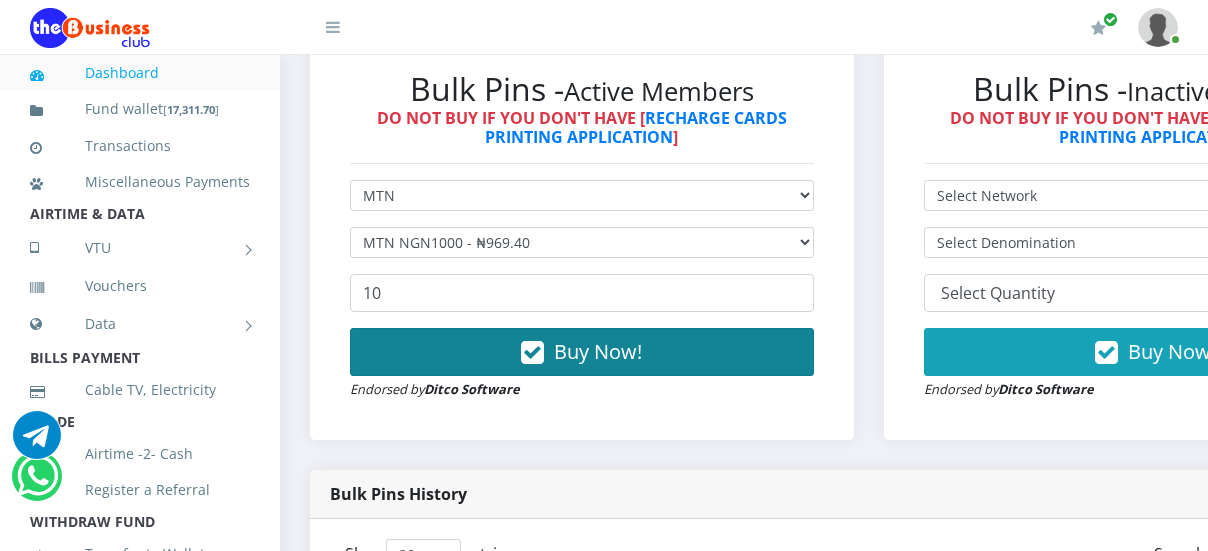 click on "Buy Now!" at bounding box center [598, 351] 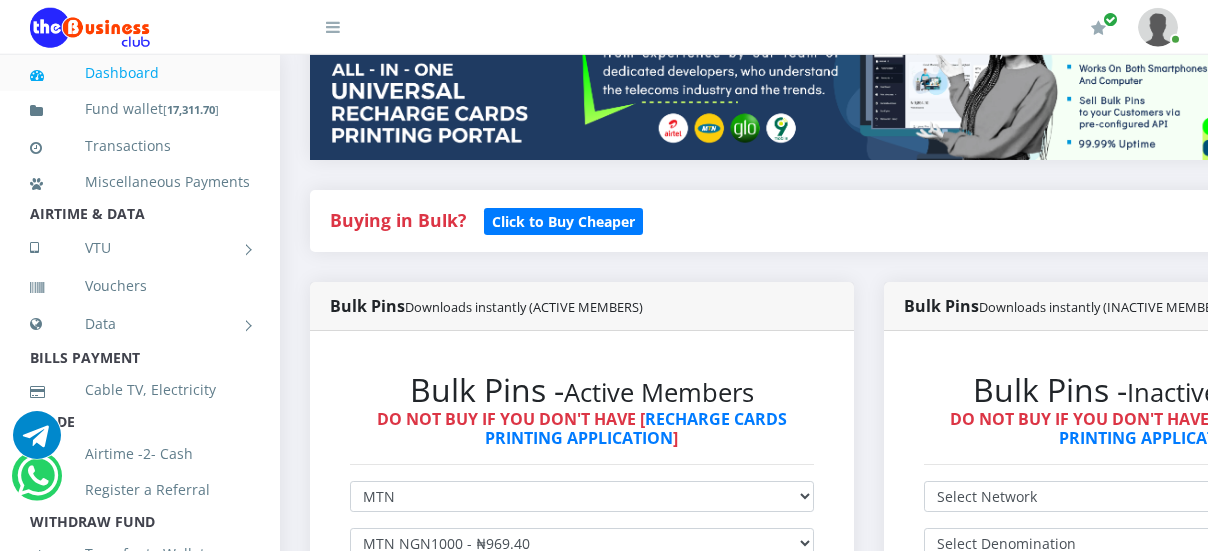 scroll, scrollTop: 309, scrollLeft: 0, axis: vertical 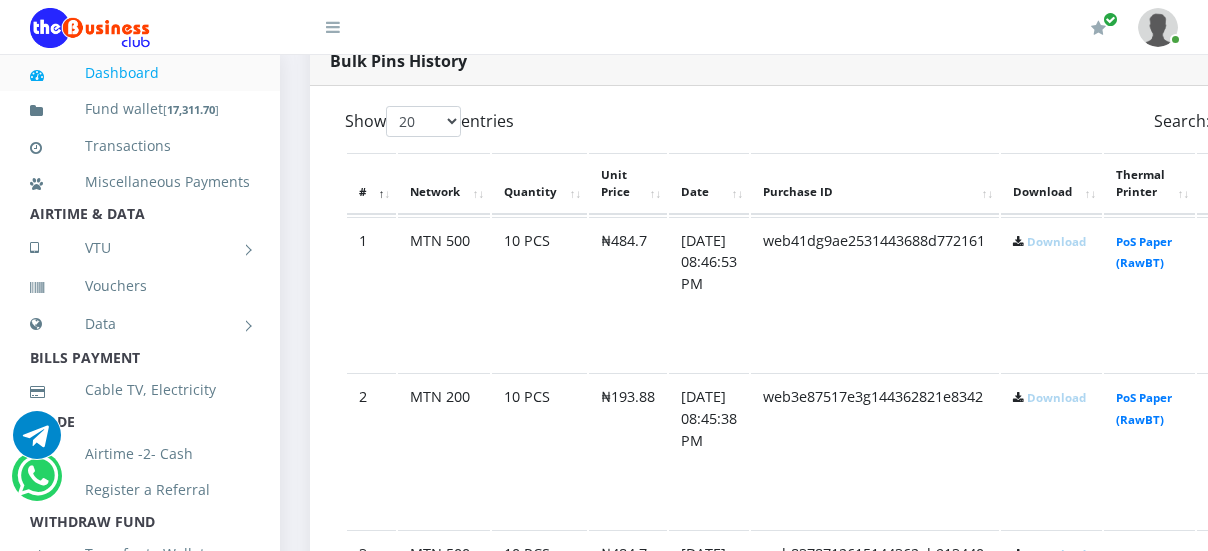 click on "Download" at bounding box center [1056, 397] 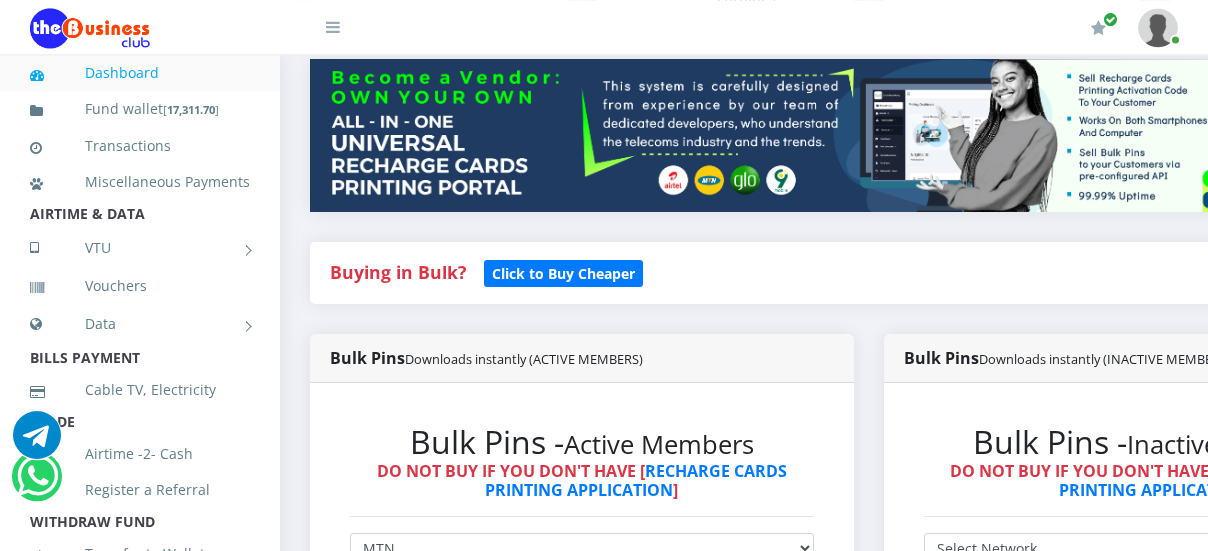 scroll, scrollTop: 258, scrollLeft: 0, axis: vertical 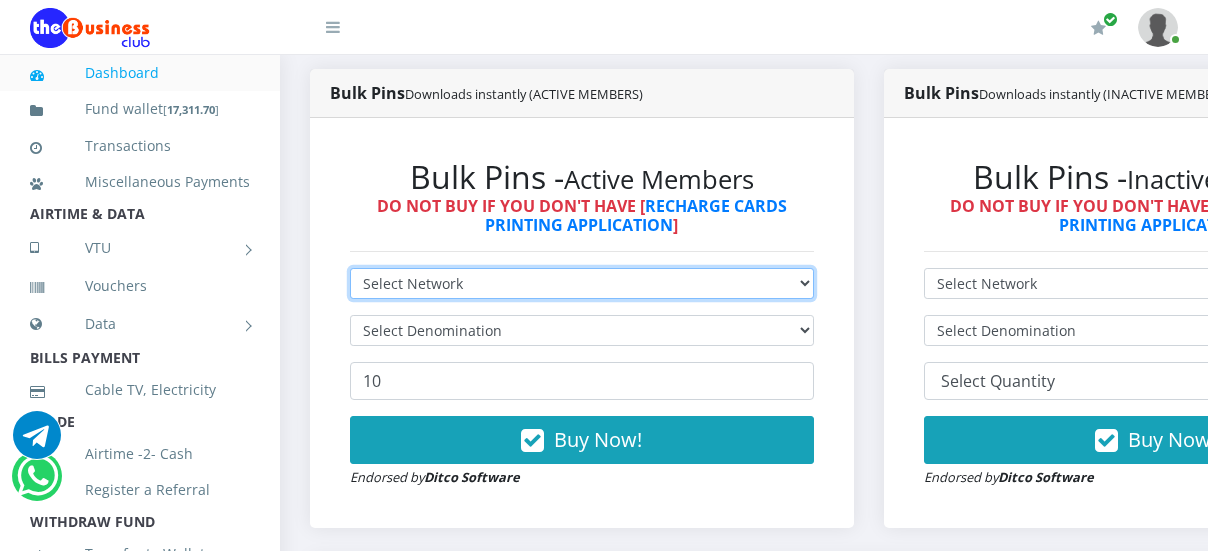 click on "Select Network
MTN
Globacom
9Mobile
Airtel" at bounding box center [582, 283] 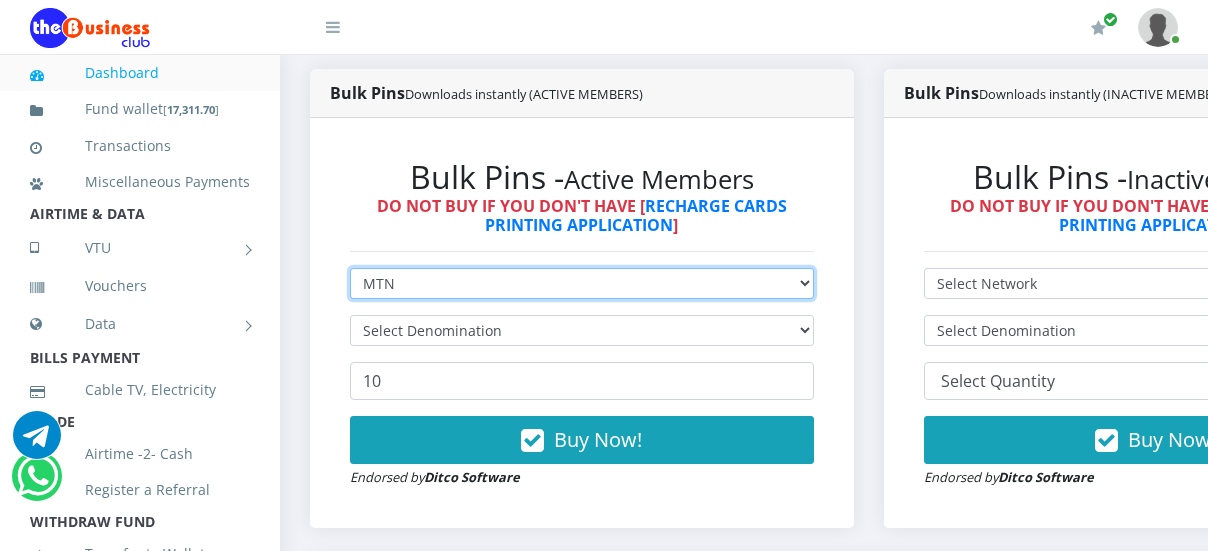 click on "MTN" at bounding box center (0, 0) 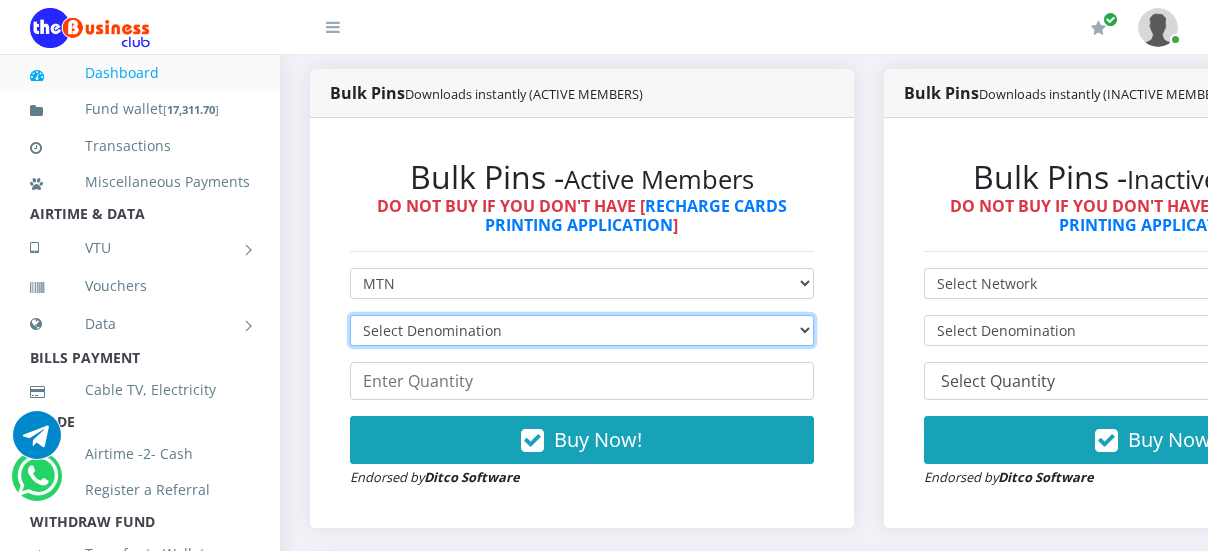 click on "Select Denomination MTN NGN100 - ₦96.94 MTN NGN200 - ₦193.88 MTN NGN400 - ₦387.76 MTN NGN500 - ₦484.70 MTN NGN1000 - ₦969.40 MTN NGN1500 - ₦1,454.10" at bounding box center [582, 330] 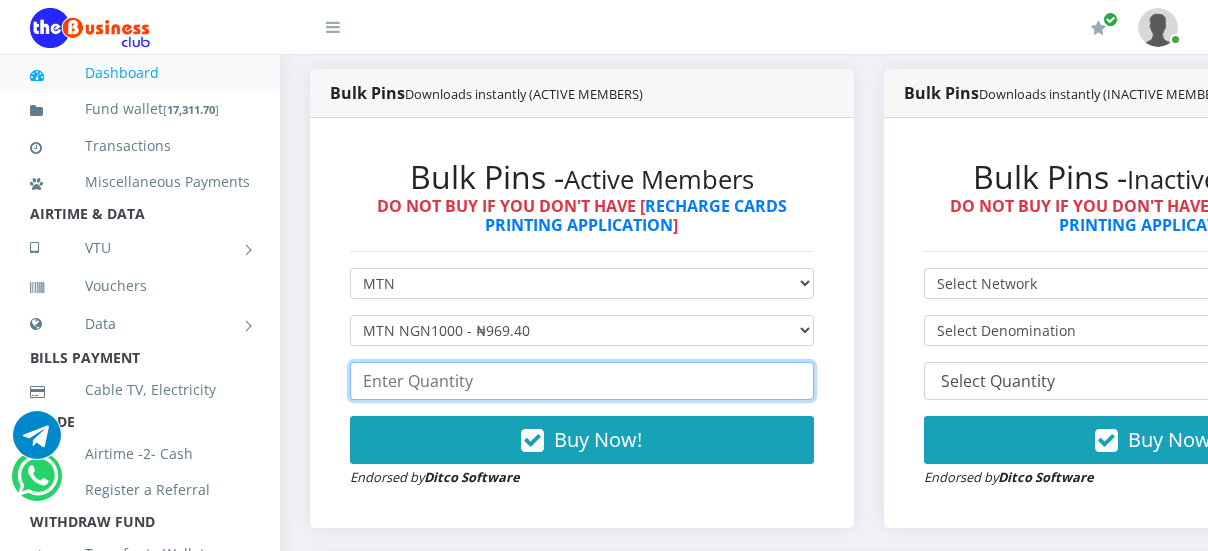 click at bounding box center [582, 381] 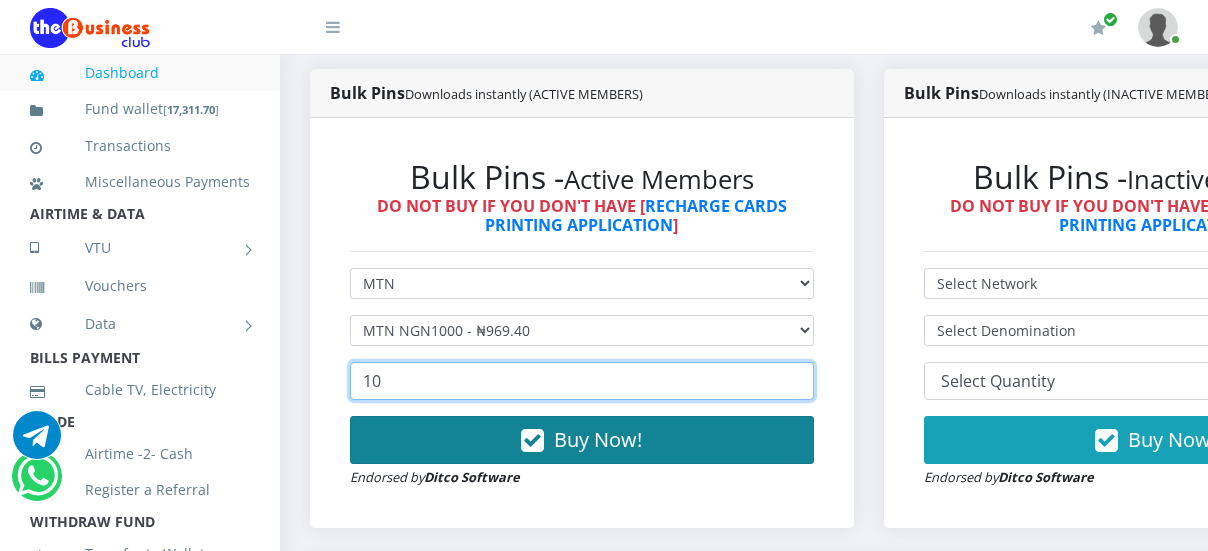 type on "10" 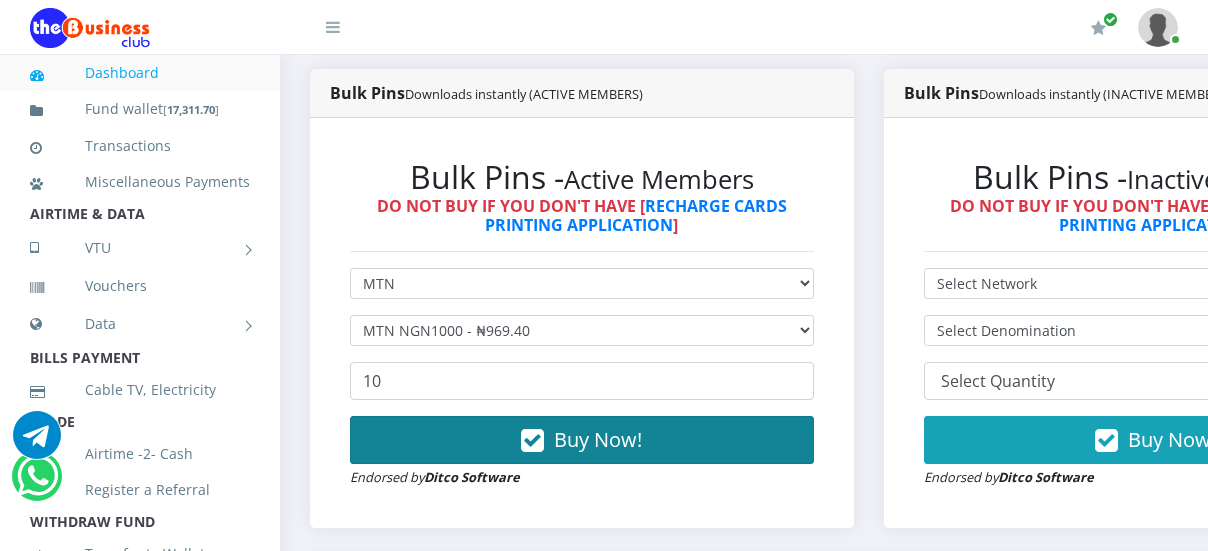 click on "Buy Now!" at bounding box center (598, 439) 